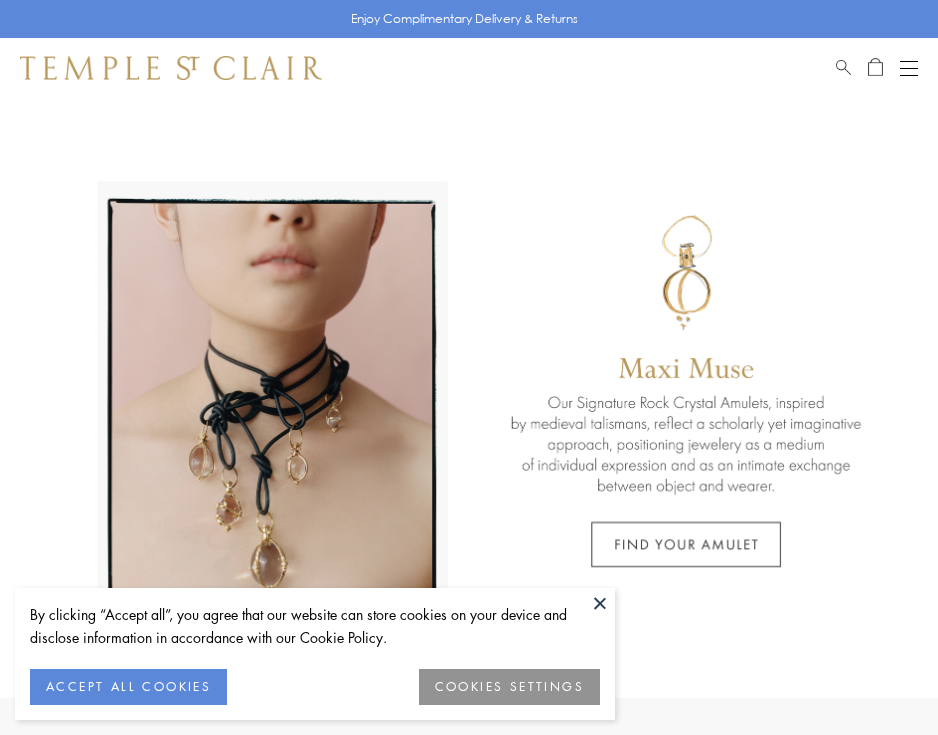 scroll, scrollTop: 0, scrollLeft: 0, axis: both 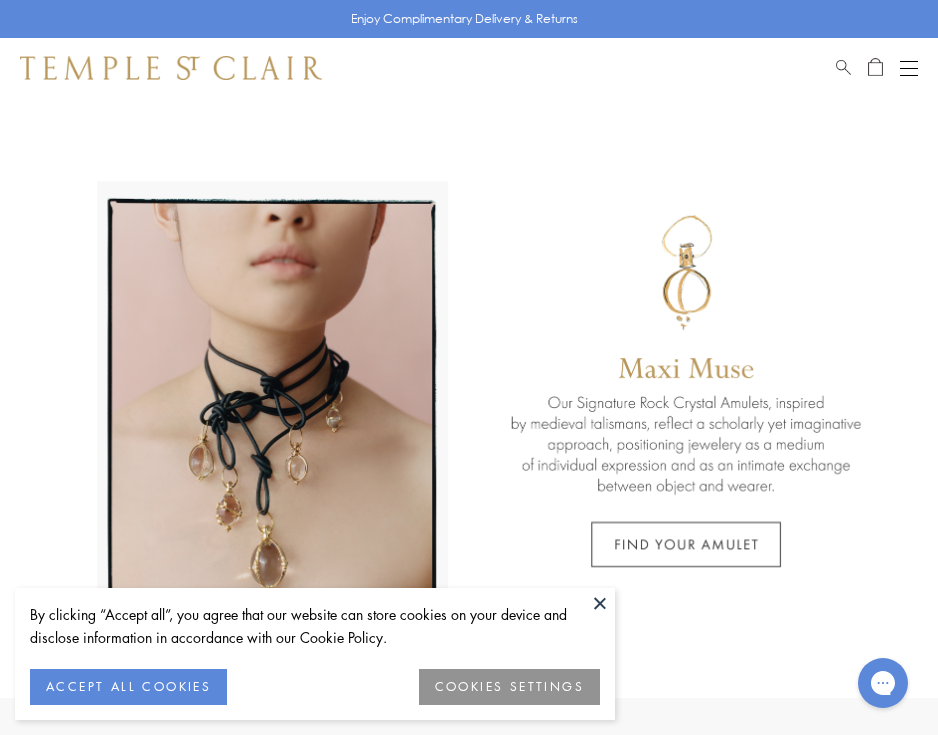 click on "ACCEPT ALL COOKIES" at bounding box center (128, 687) 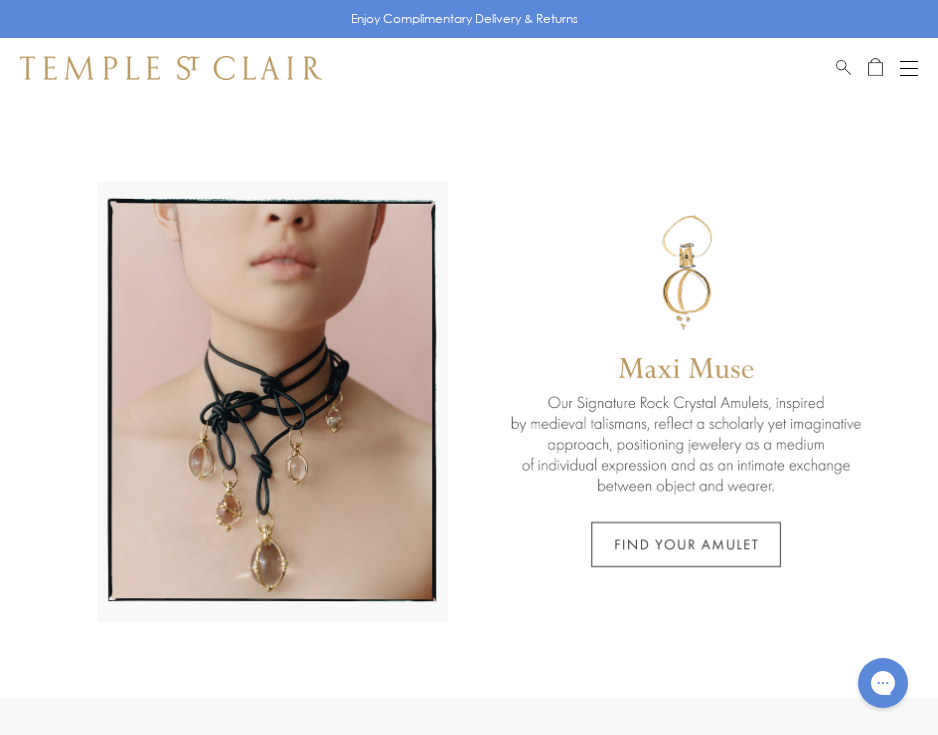 click on "Shop Shop
Categories Amulets   Pendants & Charms   Lockets   Chains & Leather Cords   Earrings   Rings   Bracelets & Bangles   Necklaces   Books & Notebooks   View All   Collections Rock Crystal Amulet   Angels   Color Theory   Celestial   Tree of Life   Royal Blue Moonstone   Zodiac   Featured Travel Jewels   New Arrivals   S25 Fiori Collection   Our Exclusive Jewels   Jewels to Personalize   Limited Edition Jewels   Sassini Rings   Temple Classics   Temple St. Clair x Big Life Foundation    Curated for you
Temple Convertible Charm Bracelet Shop Now" at bounding box center [469, 68] 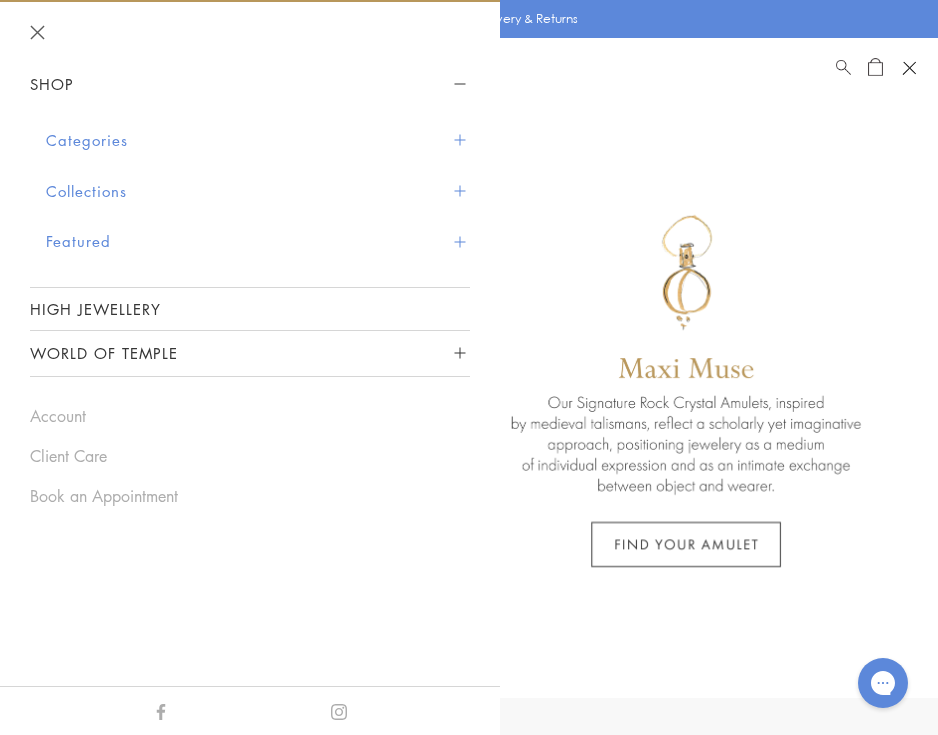 click at bounding box center (459, 140) 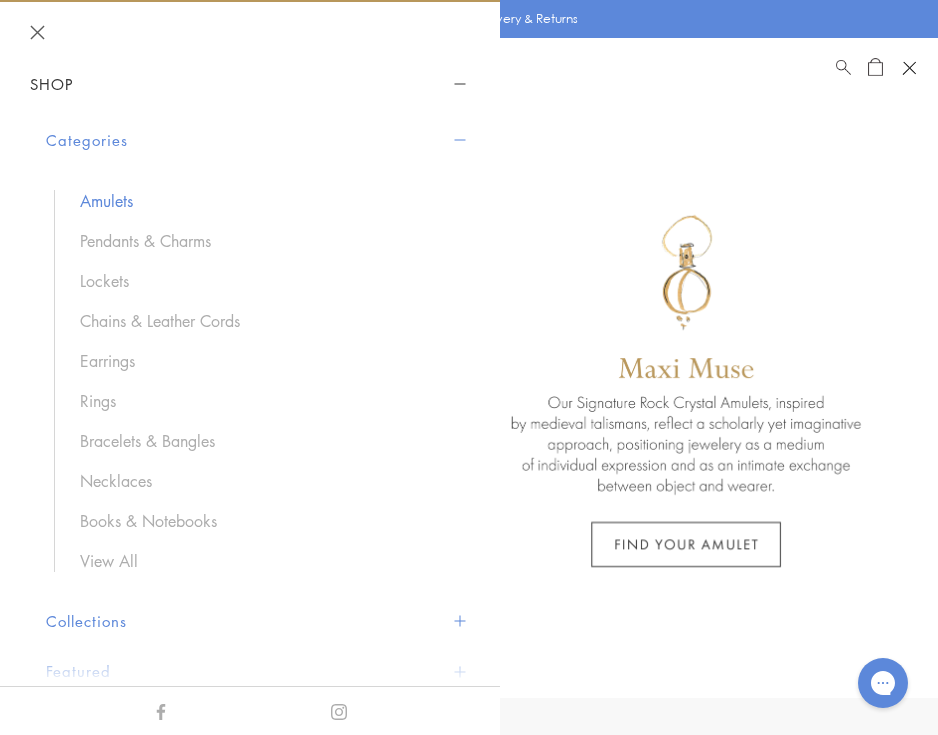 click on "Amulets" at bounding box center (265, 201) 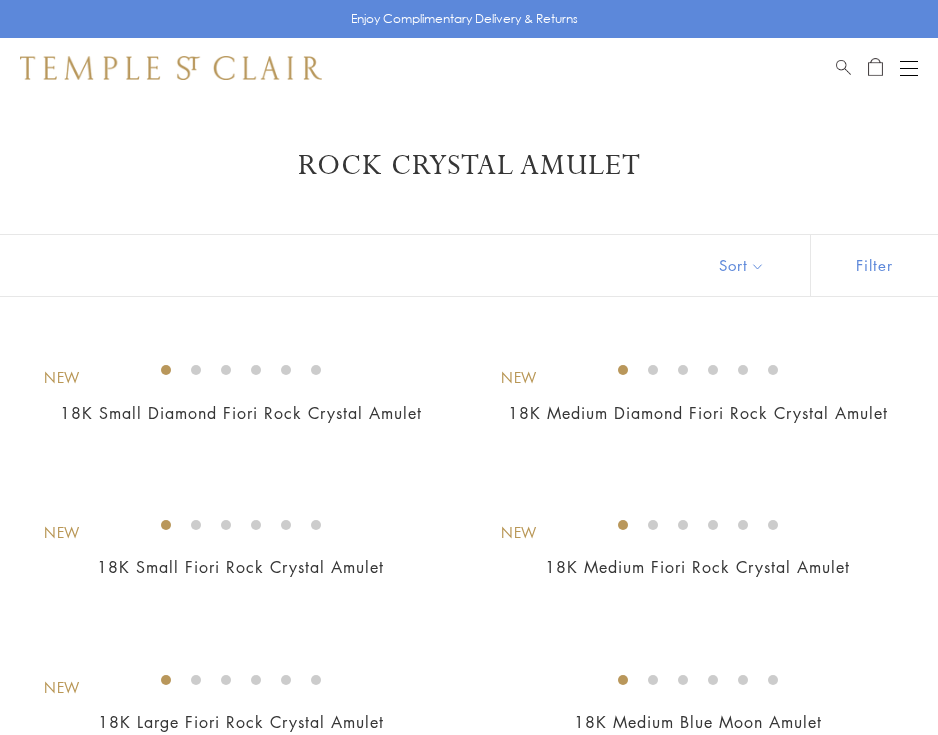 scroll, scrollTop: 0, scrollLeft: 0, axis: both 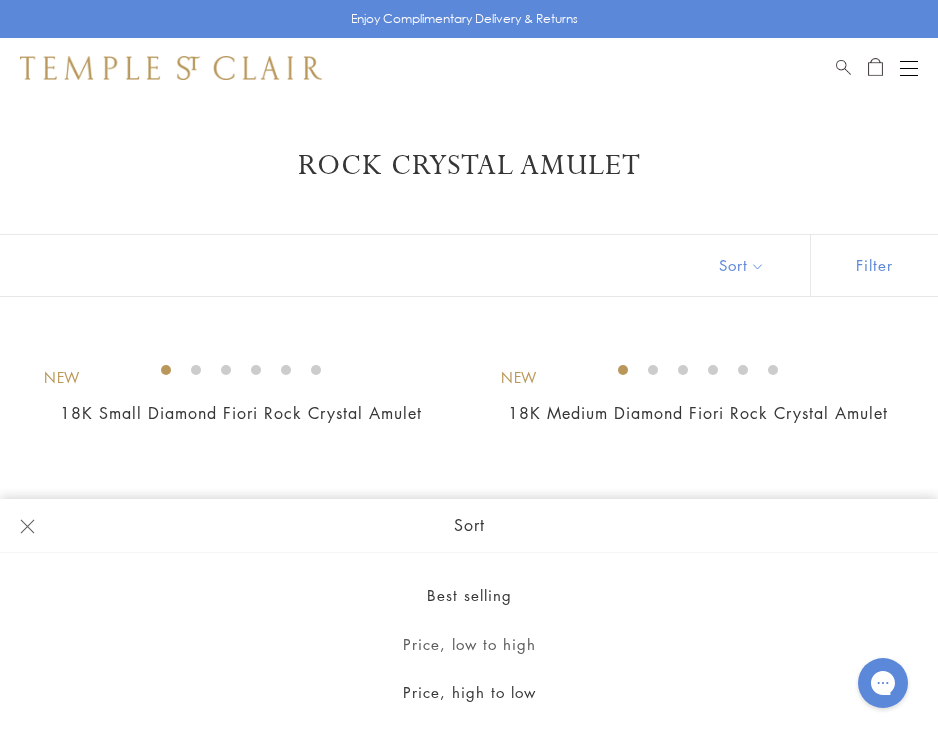 click on "Price, low to high" at bounding box center [469, 644] 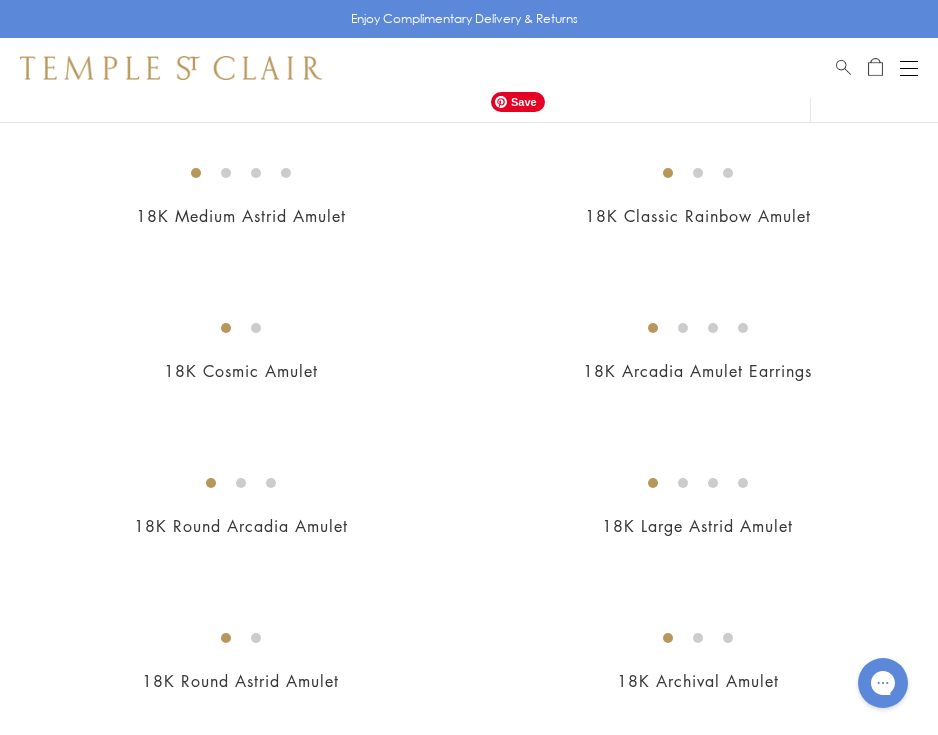 scroll, scrollTop: 4692, scrollLeft: 0, axis: vertical 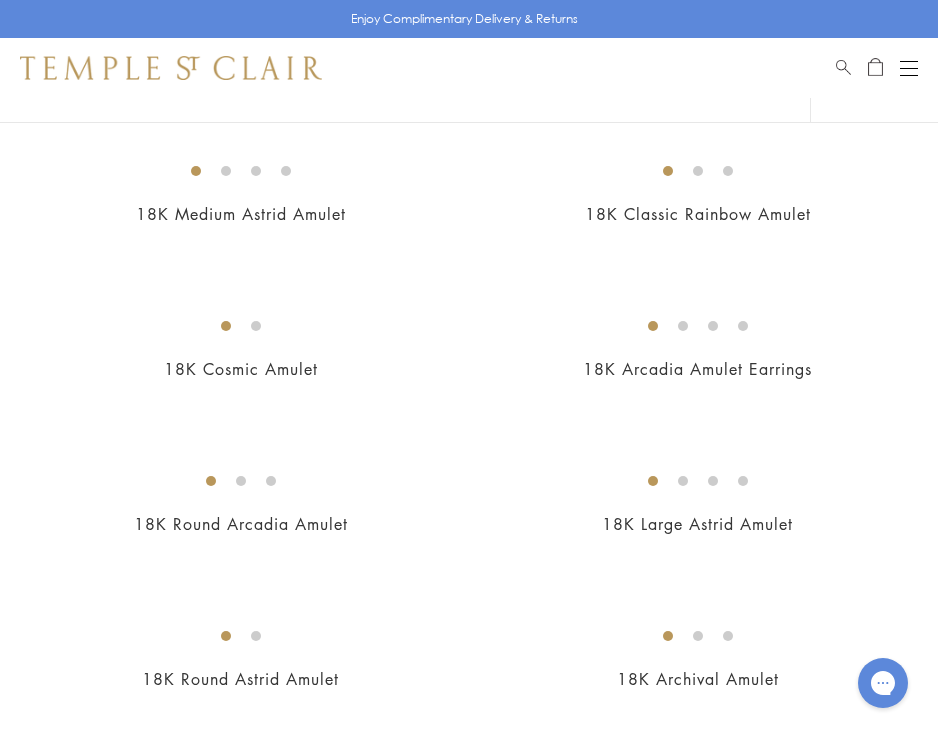 click at bounding box center [909, 68] 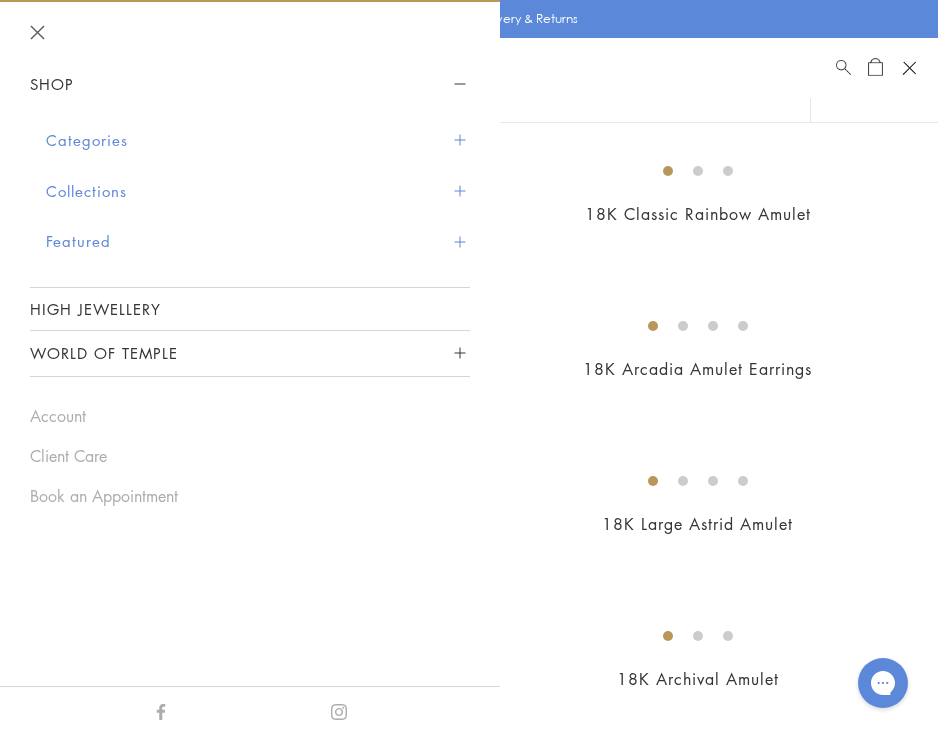 click on "Categories" at bounding box center (258, 140) 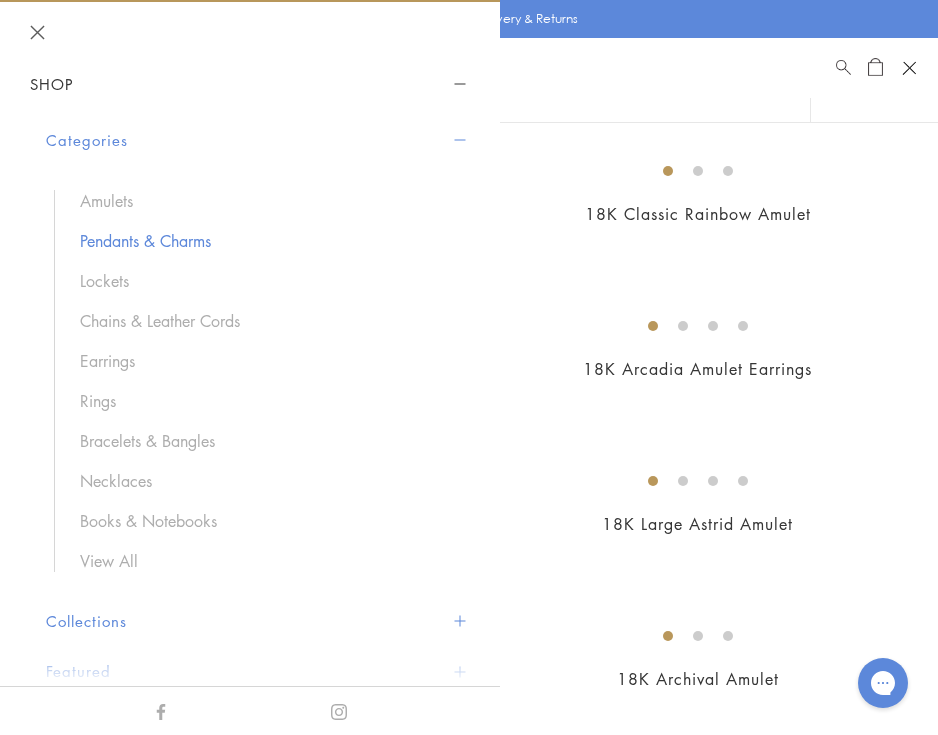 click on "Pendants & Charms" at bounding box center [265, 241] 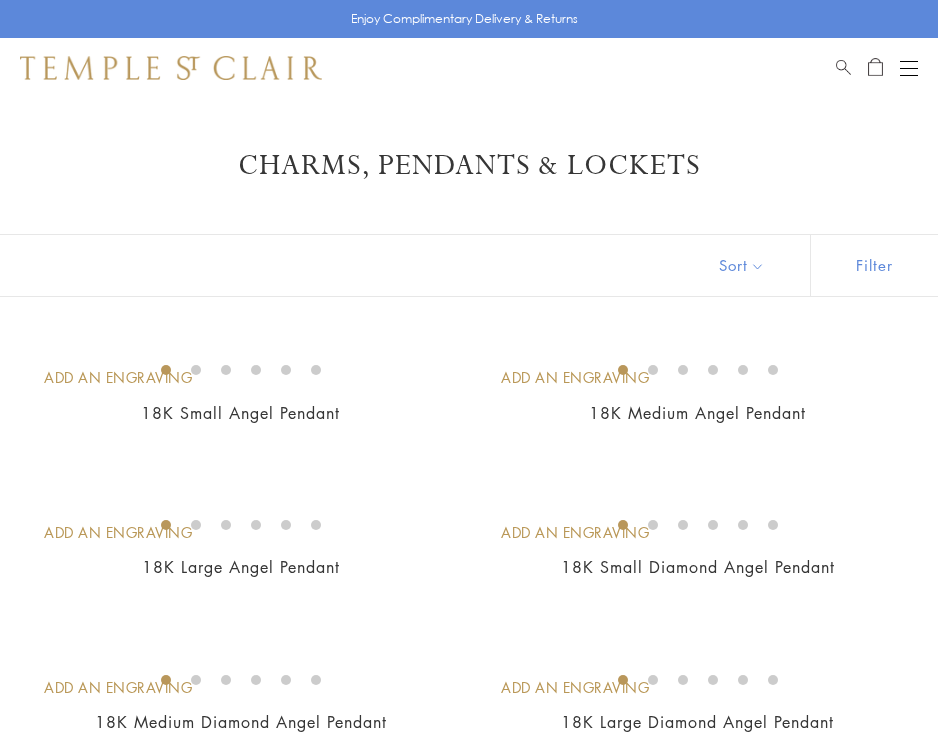 scroll, scrollTop: 0, scrollLeft: 0, axis: both 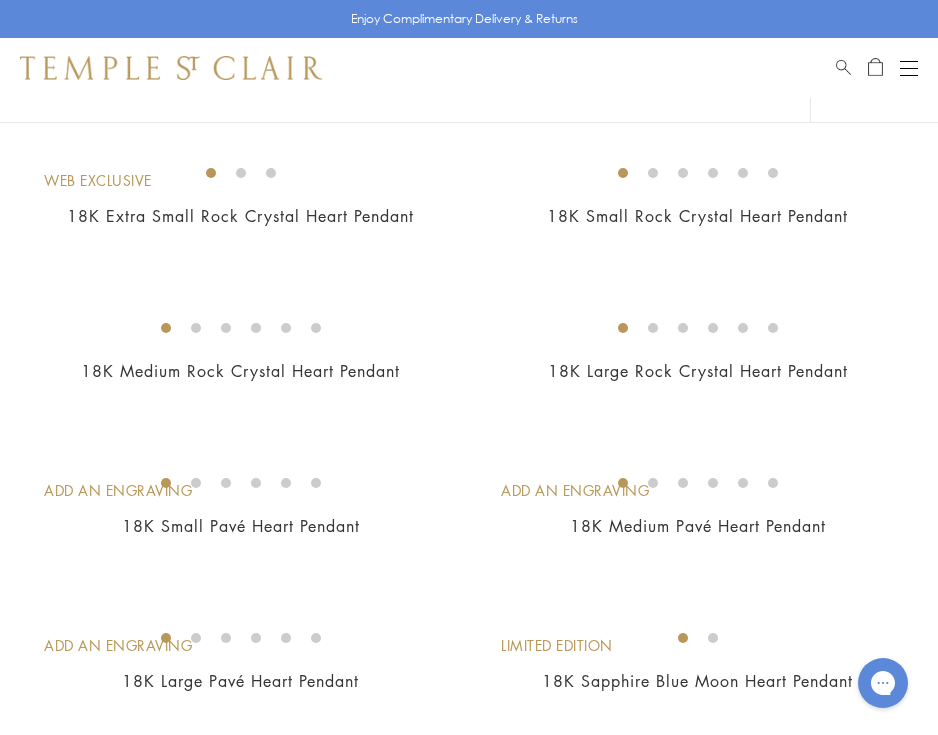 click at bounding box center (909, 68) 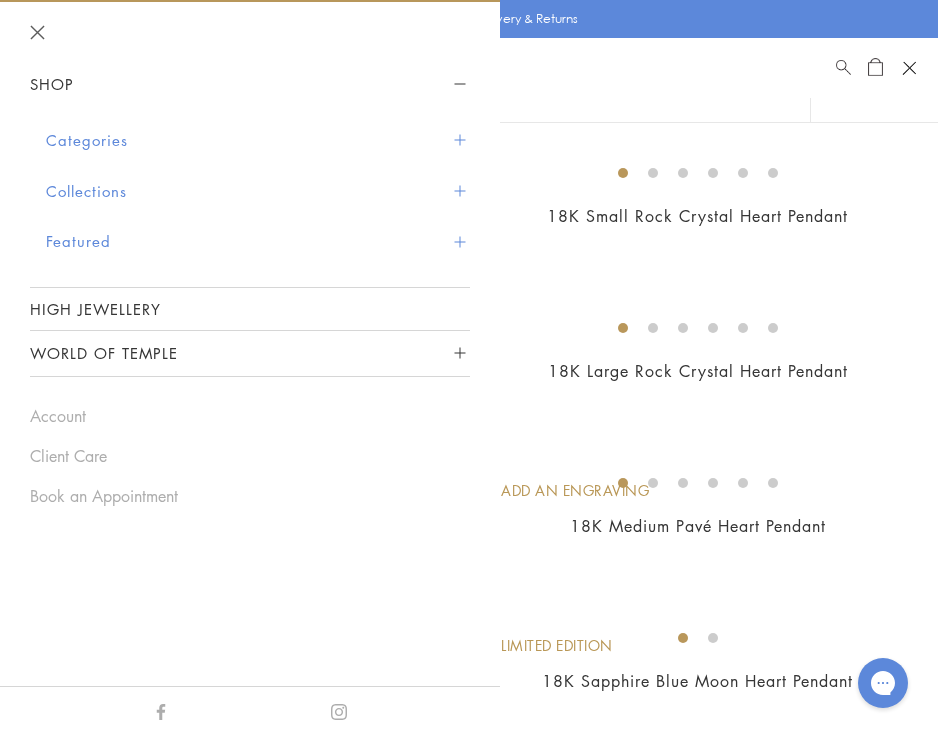 click at bounding box center (459, 140) 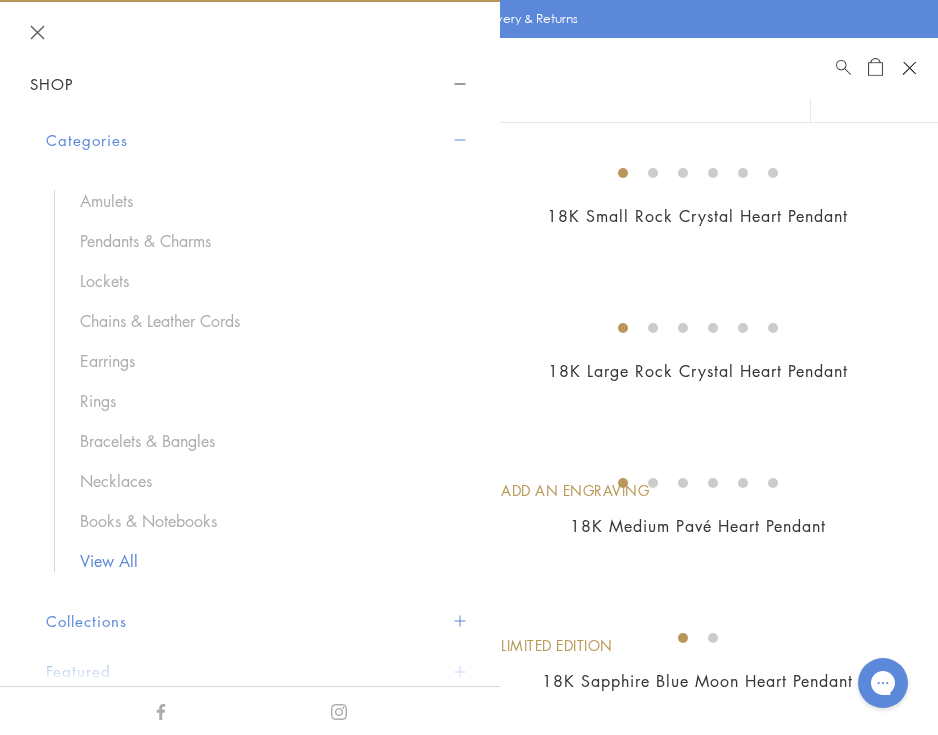 click on "View All" at bounding box center [265, 561] 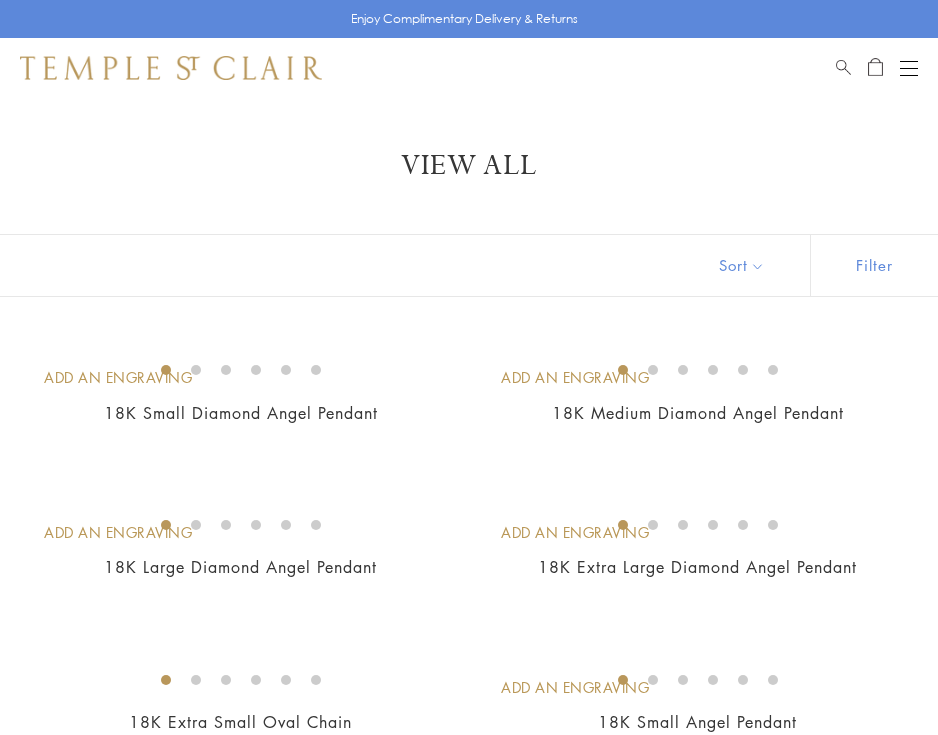 scroll, scrollTop: 0, scrollLeft: 0, axis: both 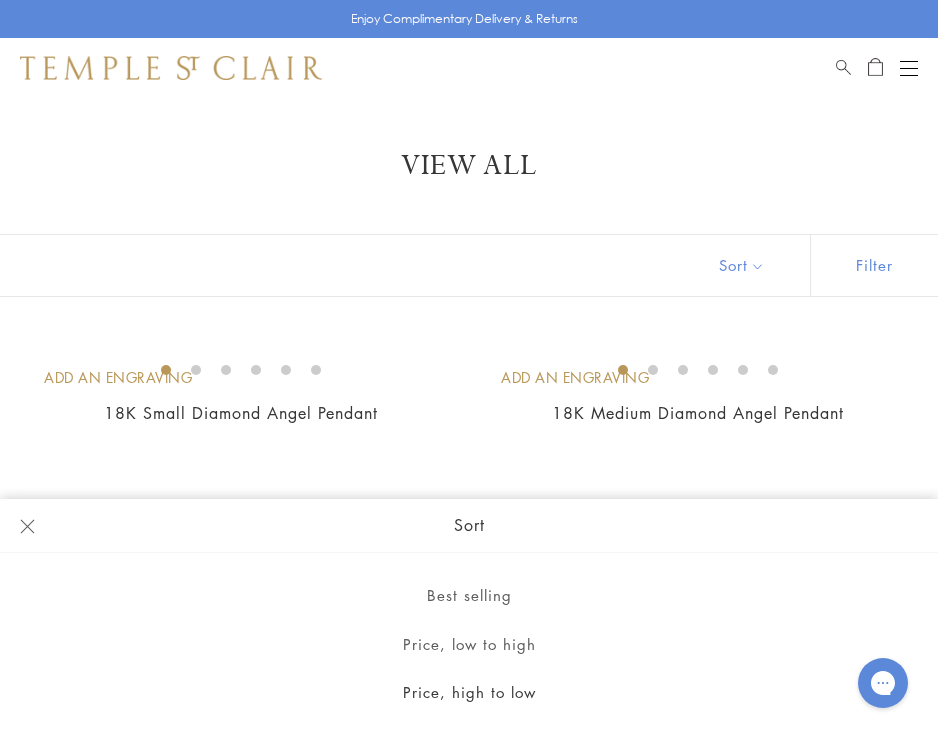 click on "Price, low to high" at bounding box center (469, 644) 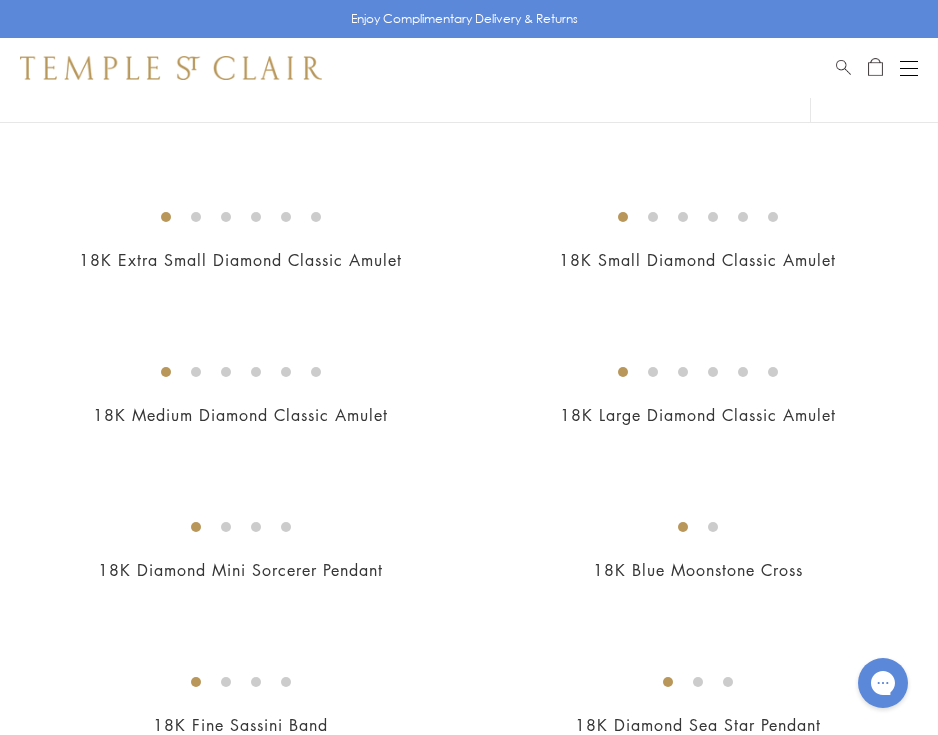 scroll, scrollTop: 4211, scrollLeft: 0, axis: vertical 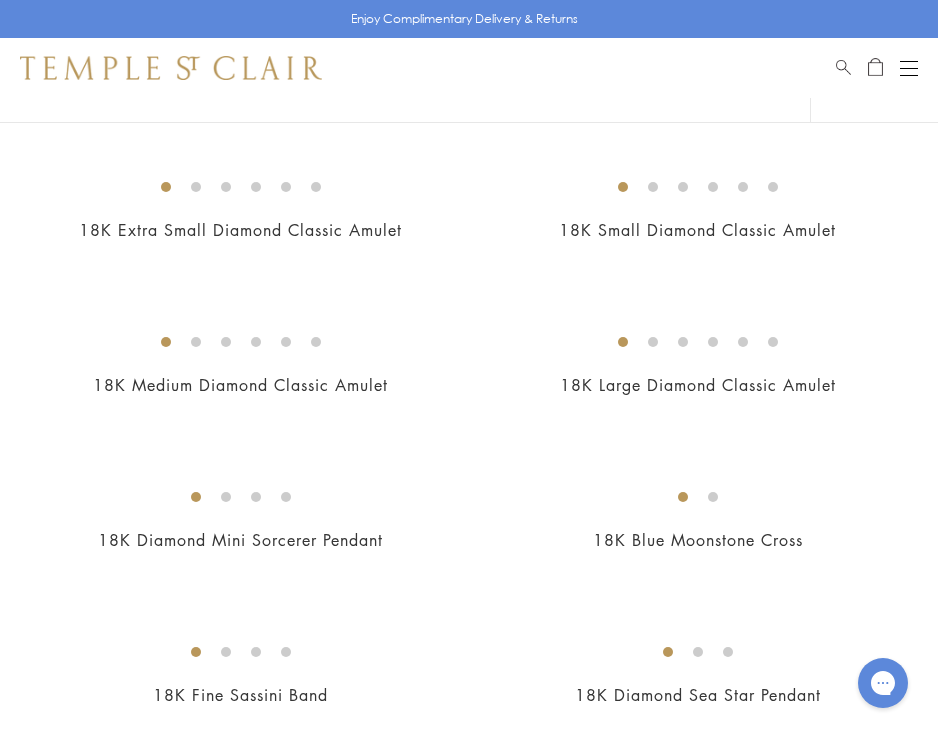 drag, startPoint x: 621, startPoint y: 331, endPoint x: 637, endPoint y: 0, distance: 331.38647 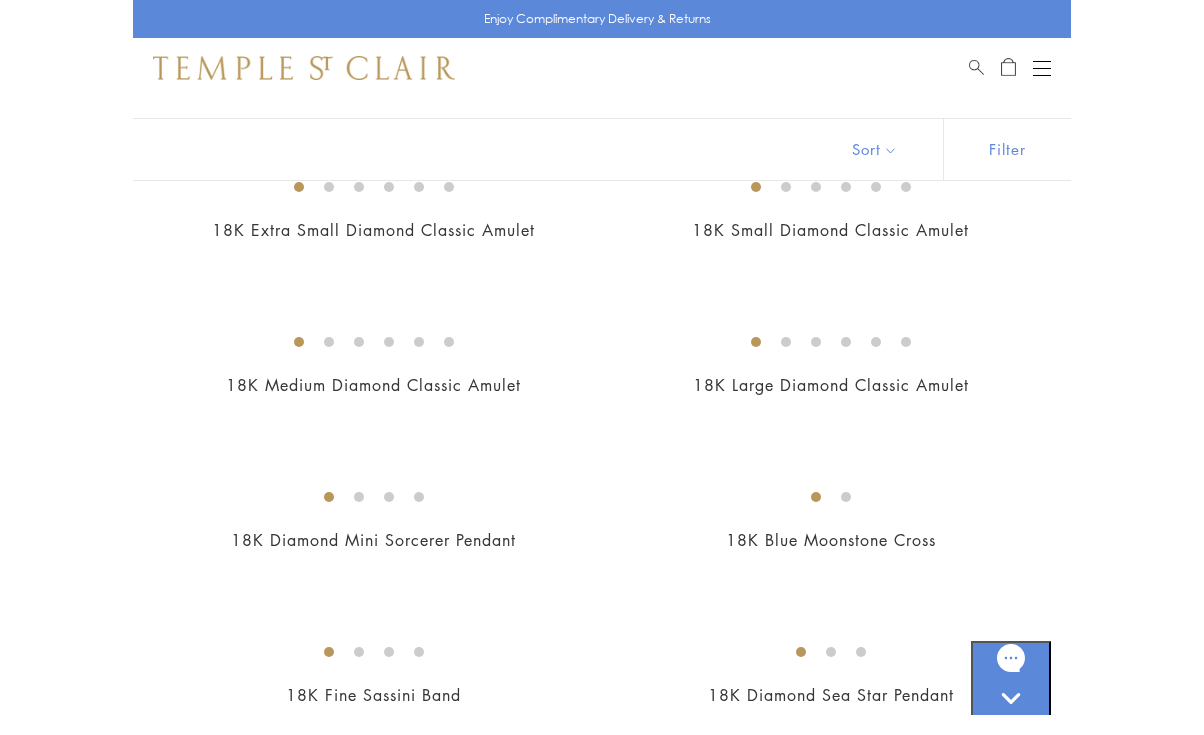 scroll, scrollTop: 4231, scrollLeft: 0, axis: vertical 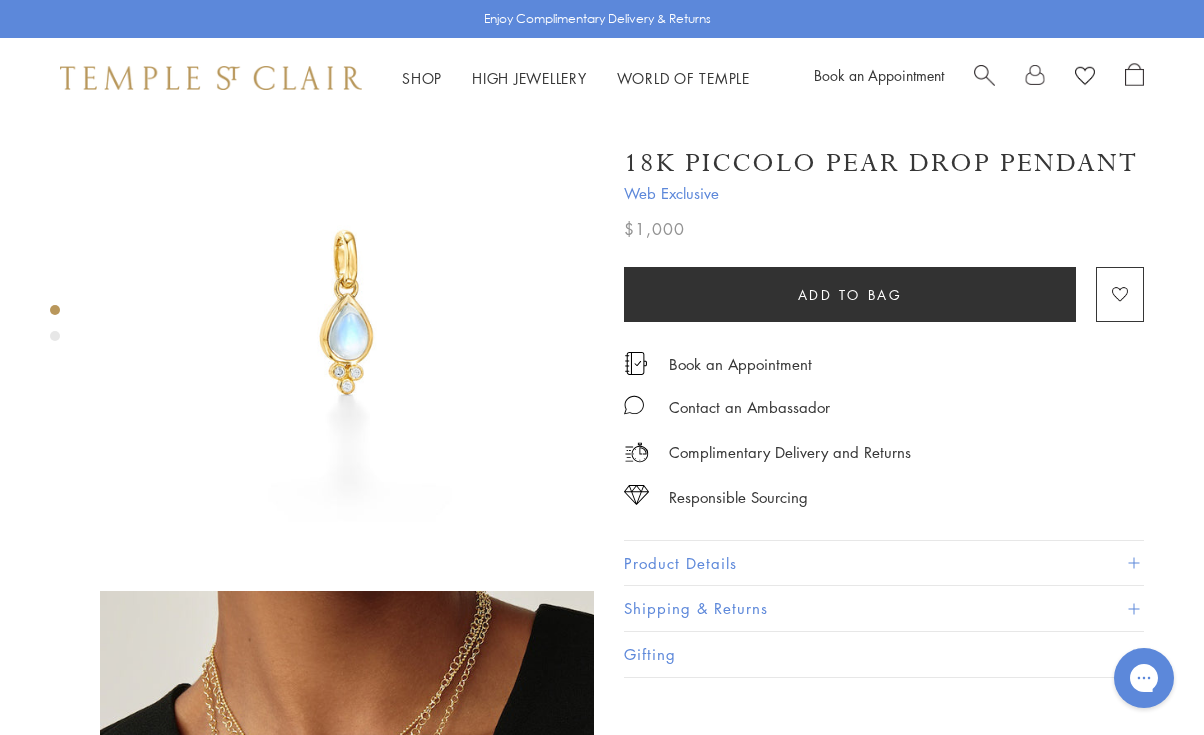 click at bounding box center [55, 336] 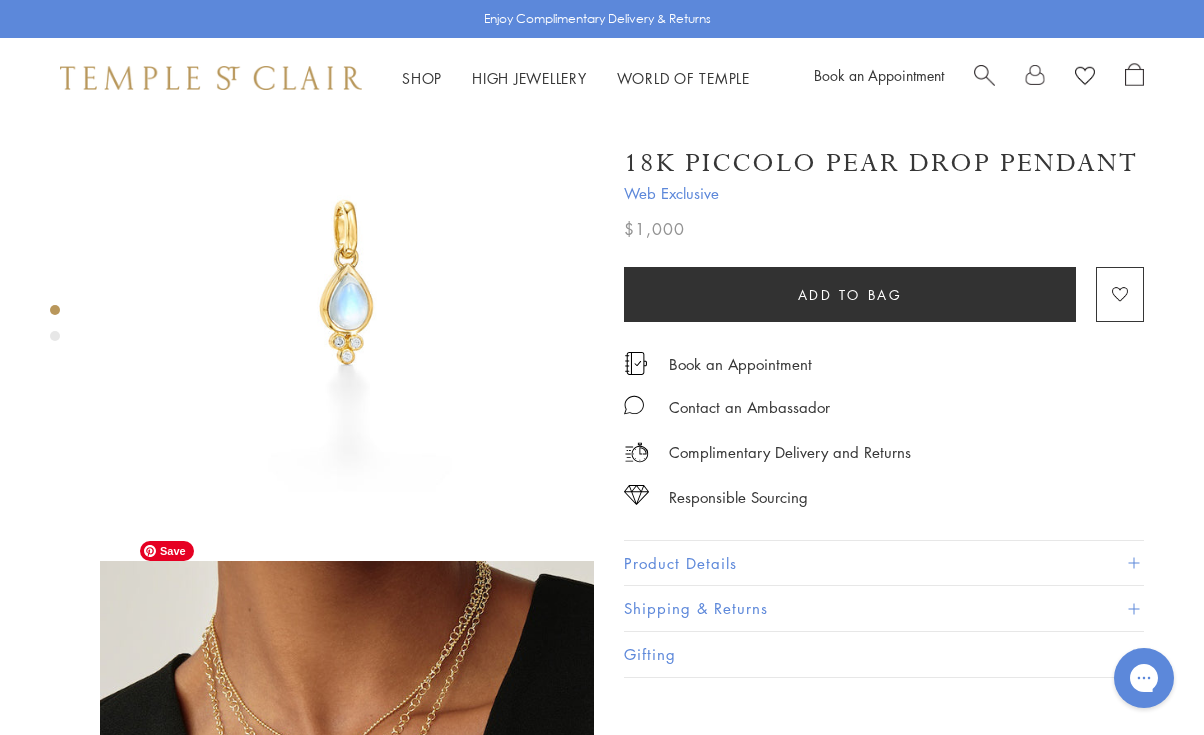 scroll, scrollTop: 0, scrollLeft: 0, axis: both 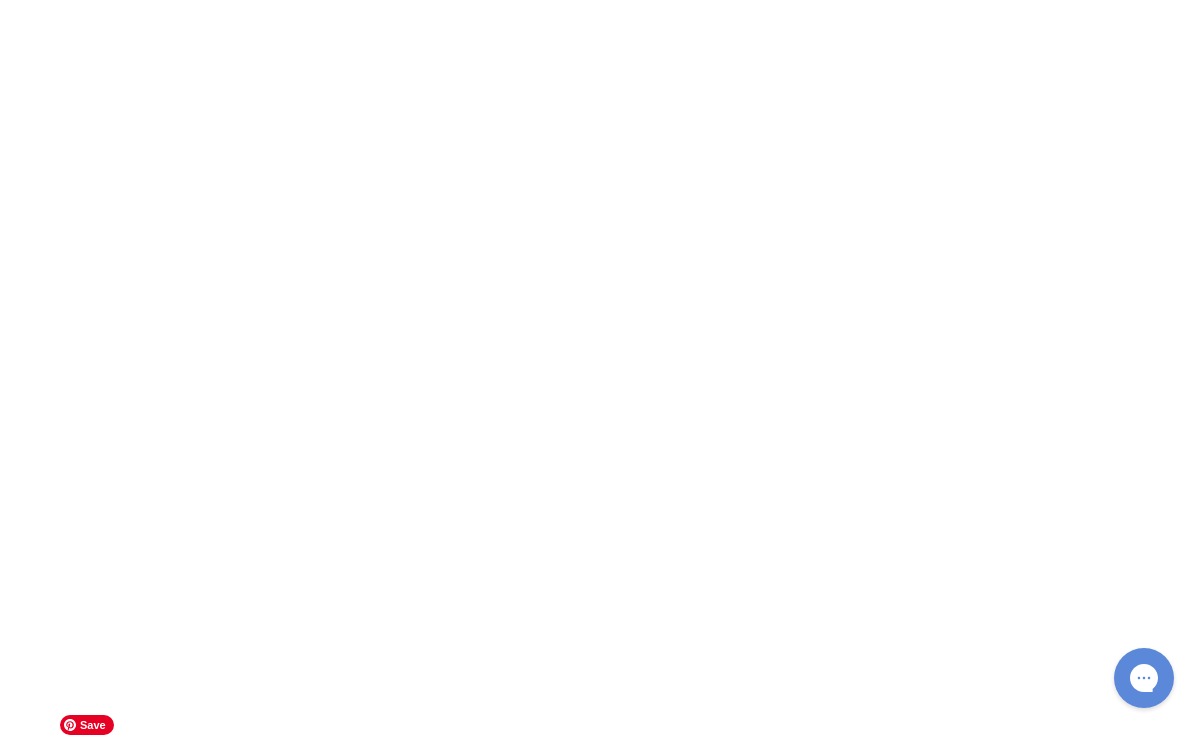 click at bounding box center (0, 0) 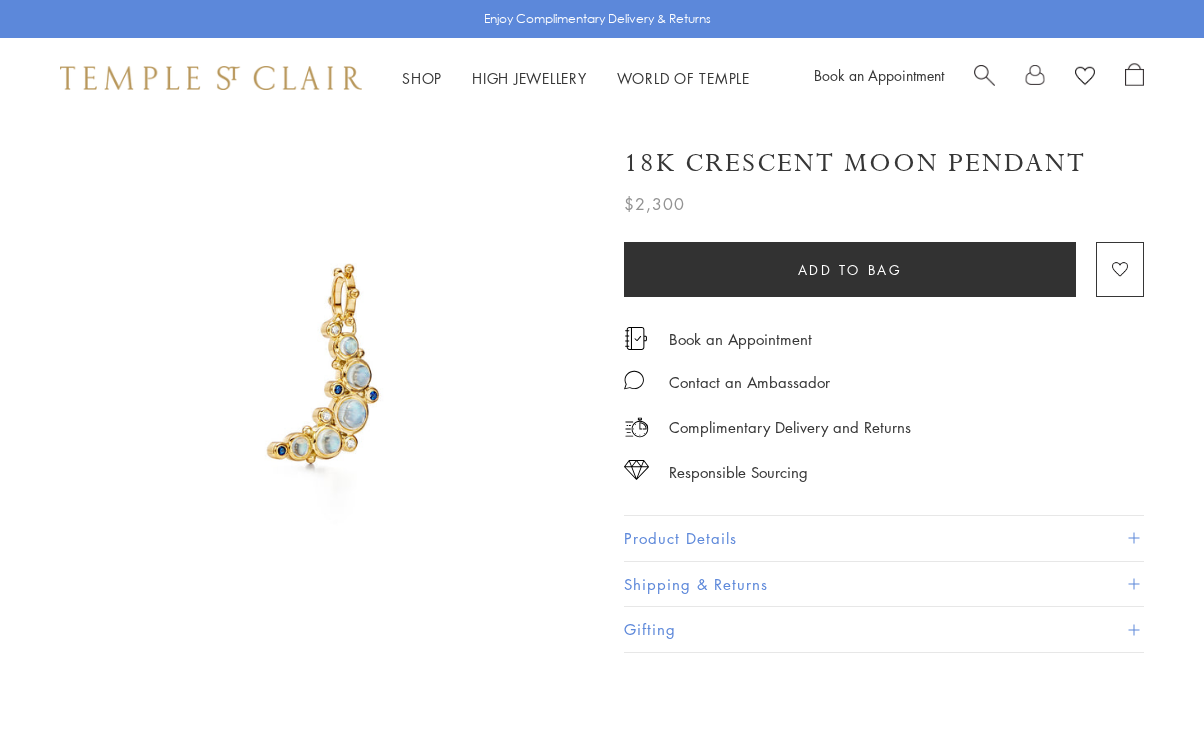 scroll, scrollTop: 0, scrollLeft: 0, axis: both 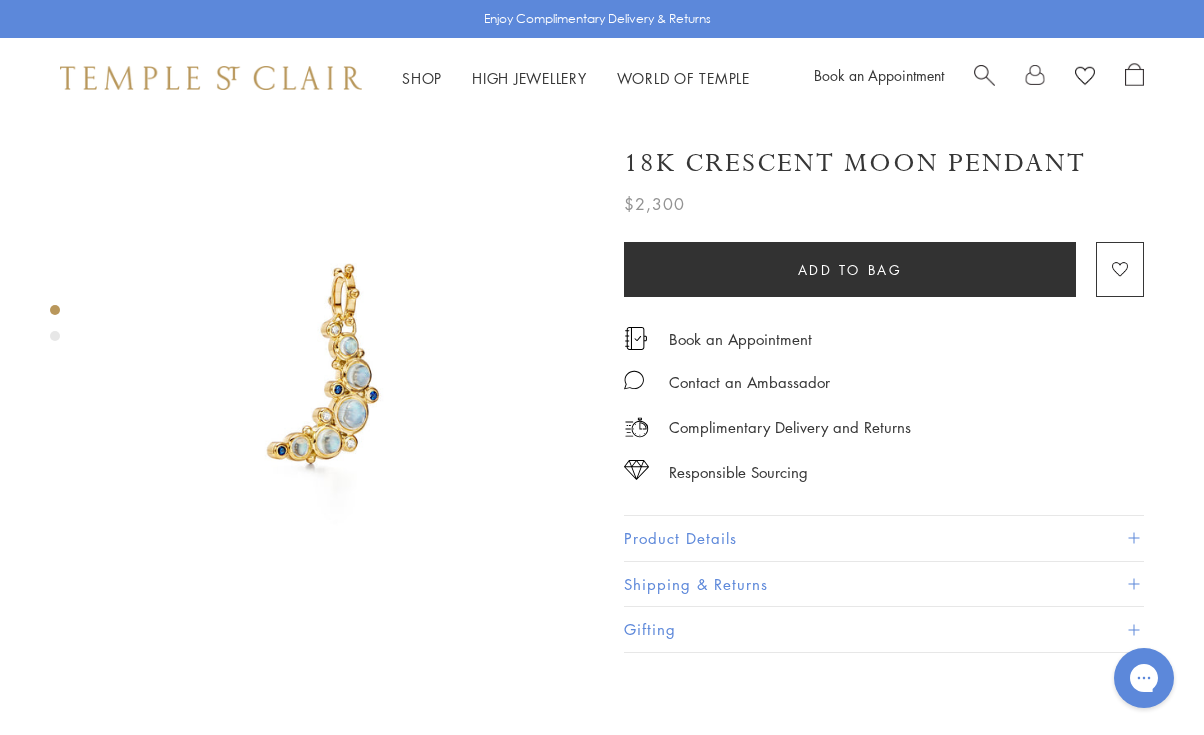 click at bounding box center [55, 336] 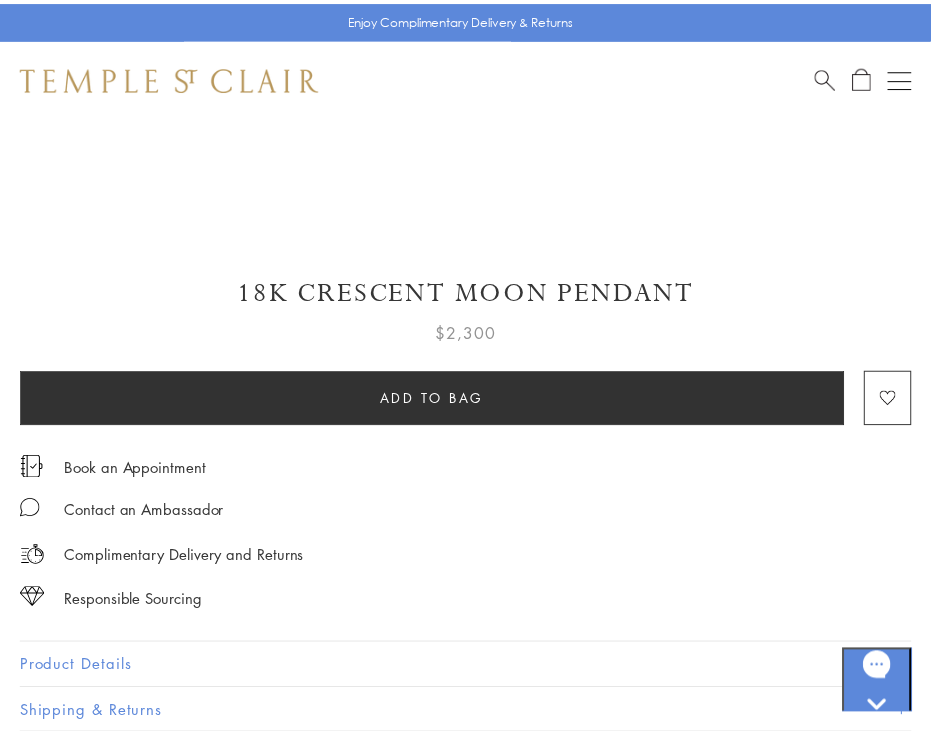 scroll, scrollTop: 830, scrollLeft: 0, axis: vertical 